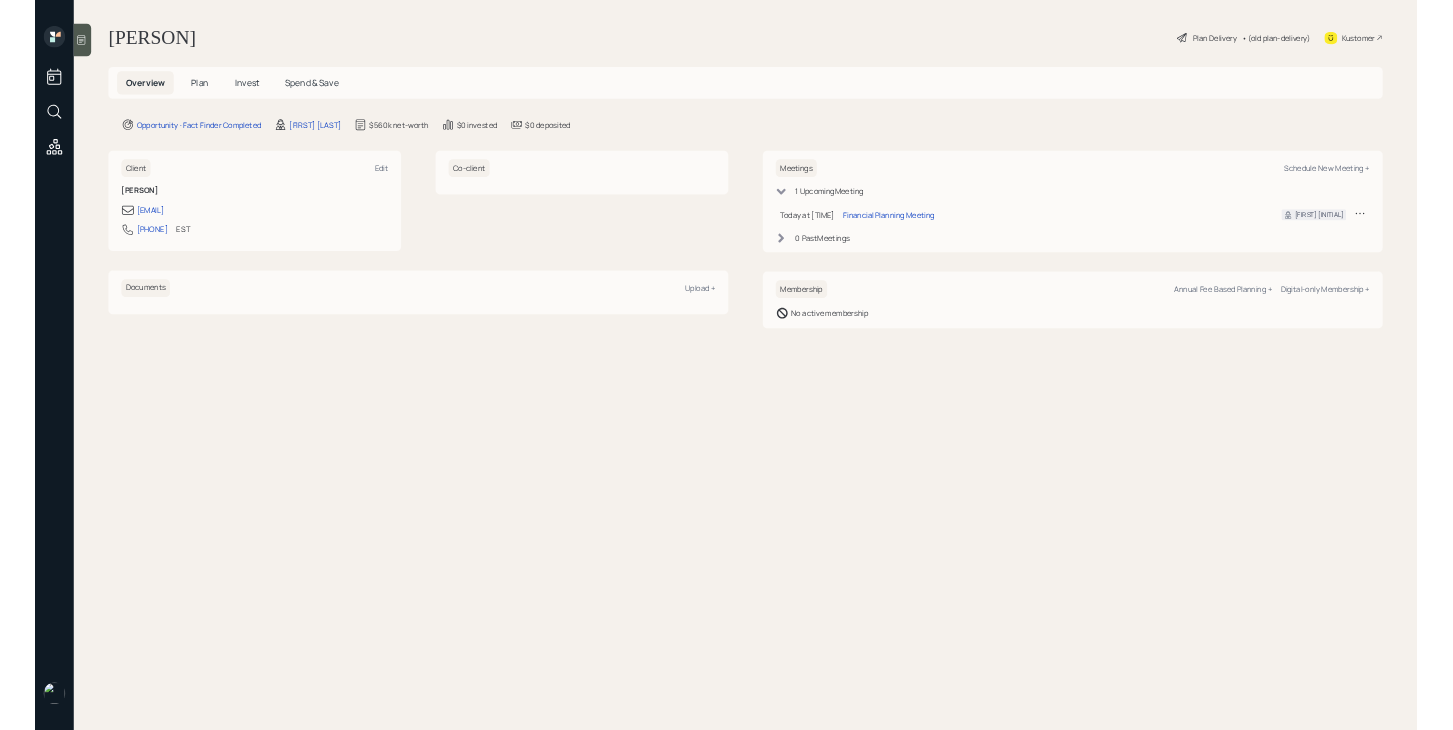 scroll, scrollTop: 0, scrollLeft: 0, axis: both 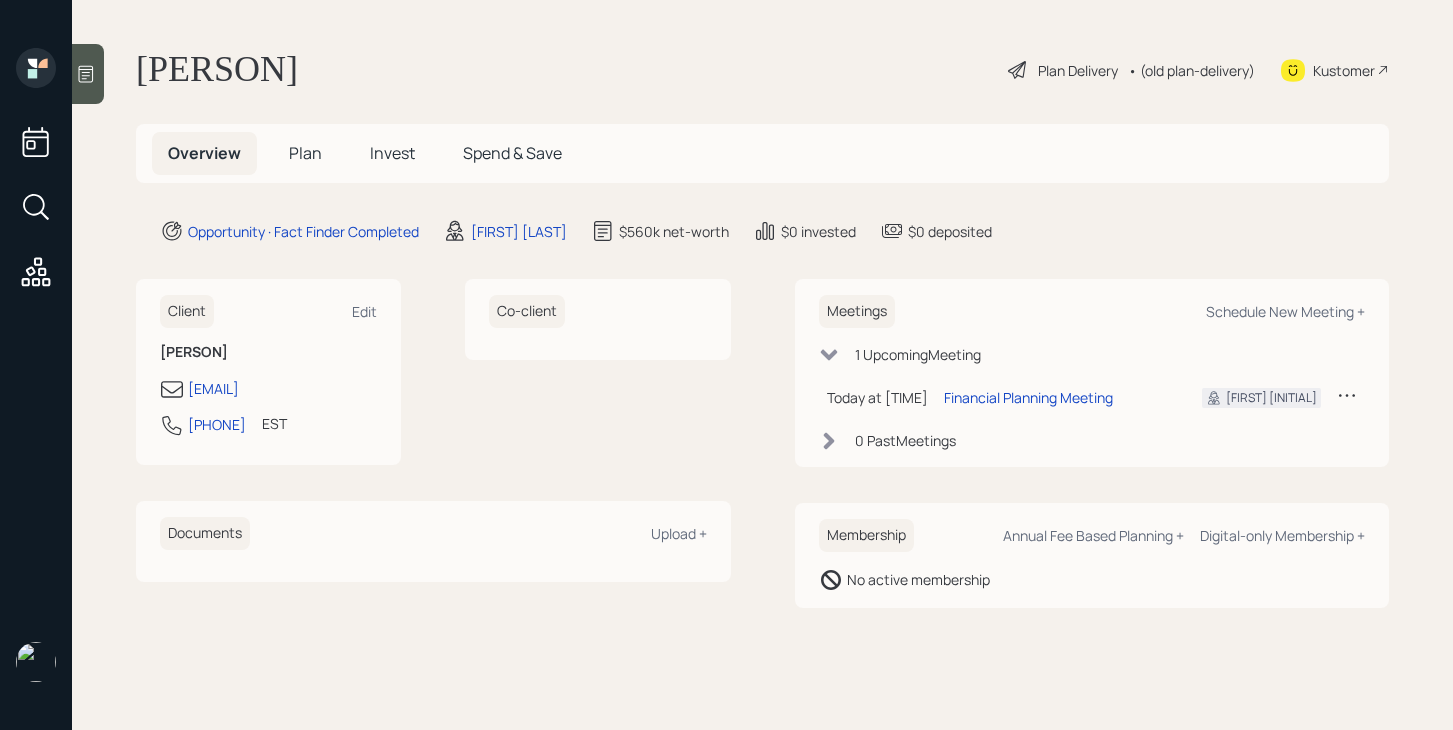 click on "Plan" at bounding box center (305, 153) 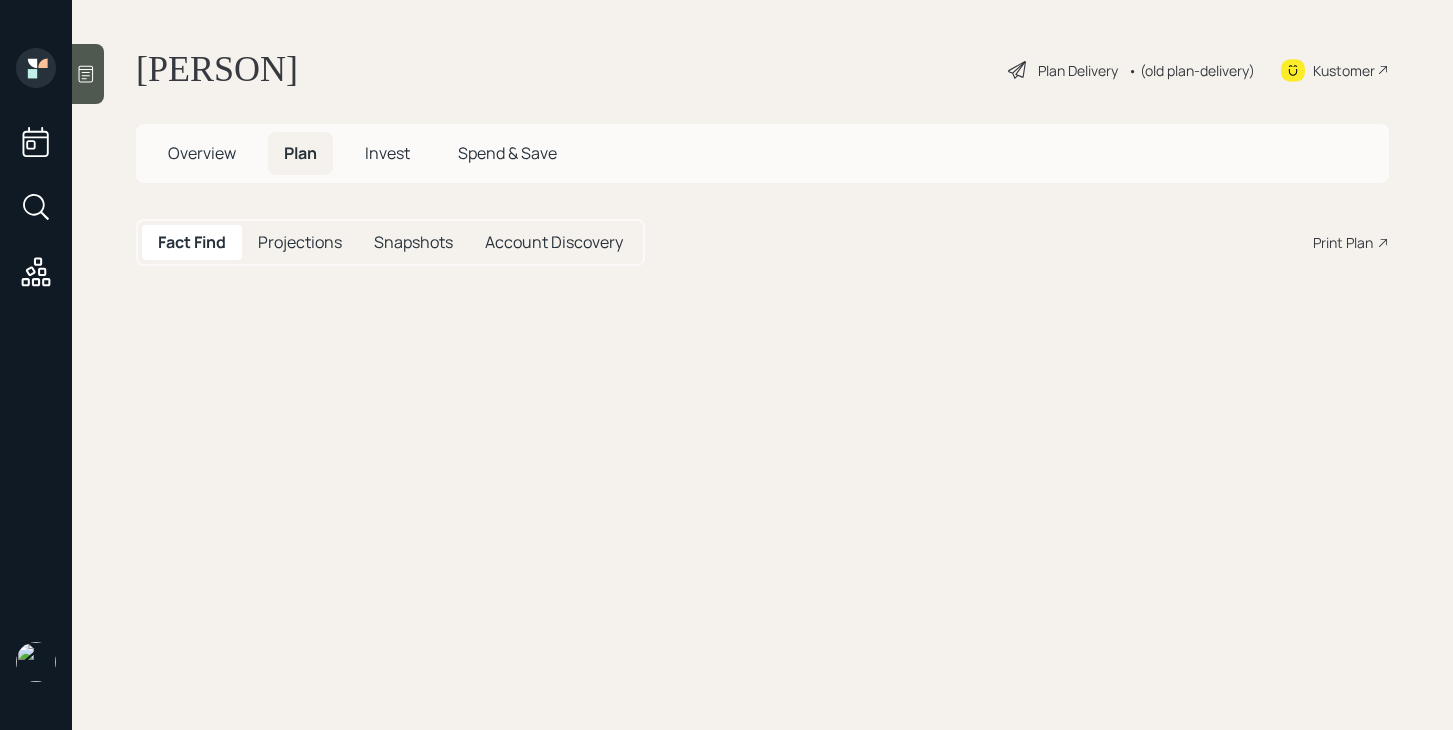click on "Plan" at bounding box center [300, 153] 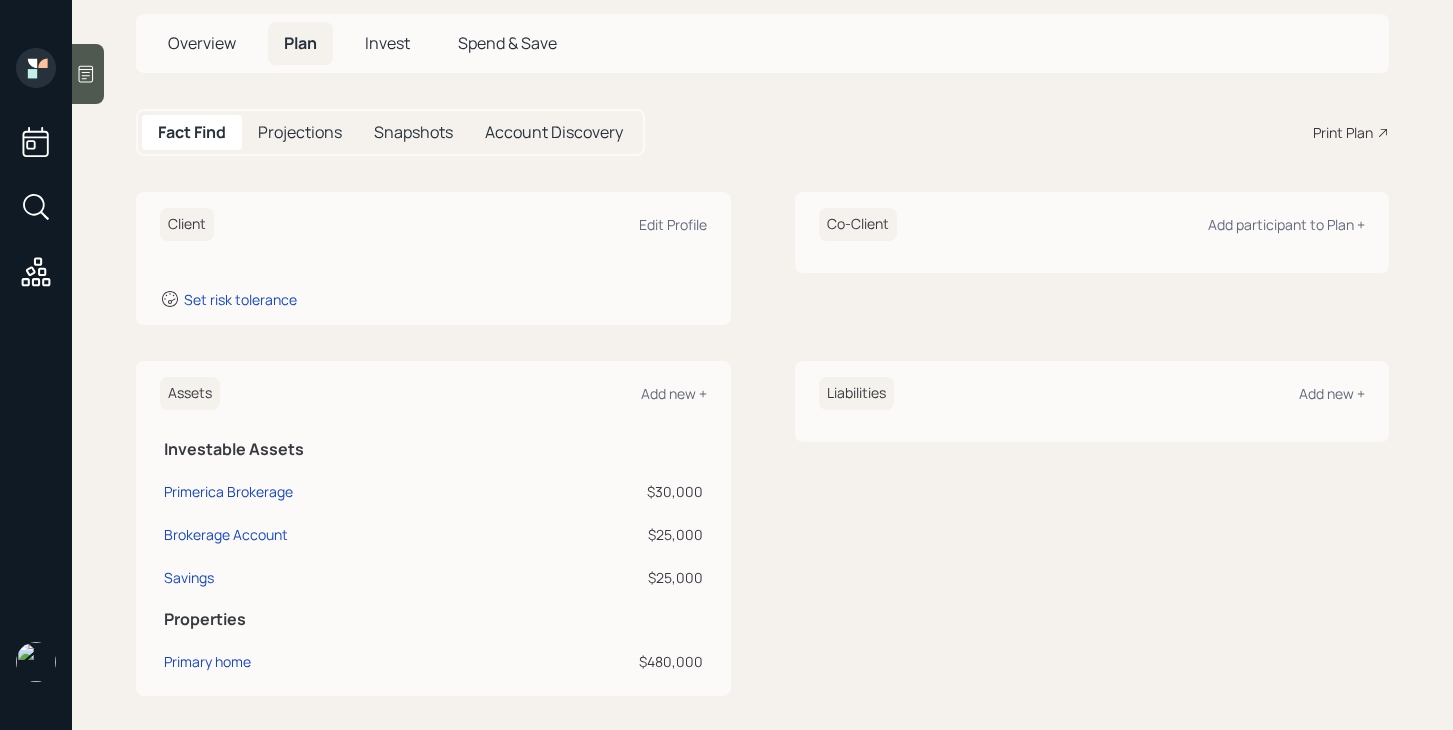 scroll, scrollTop: 0, scrollLeft: 0, axis: both 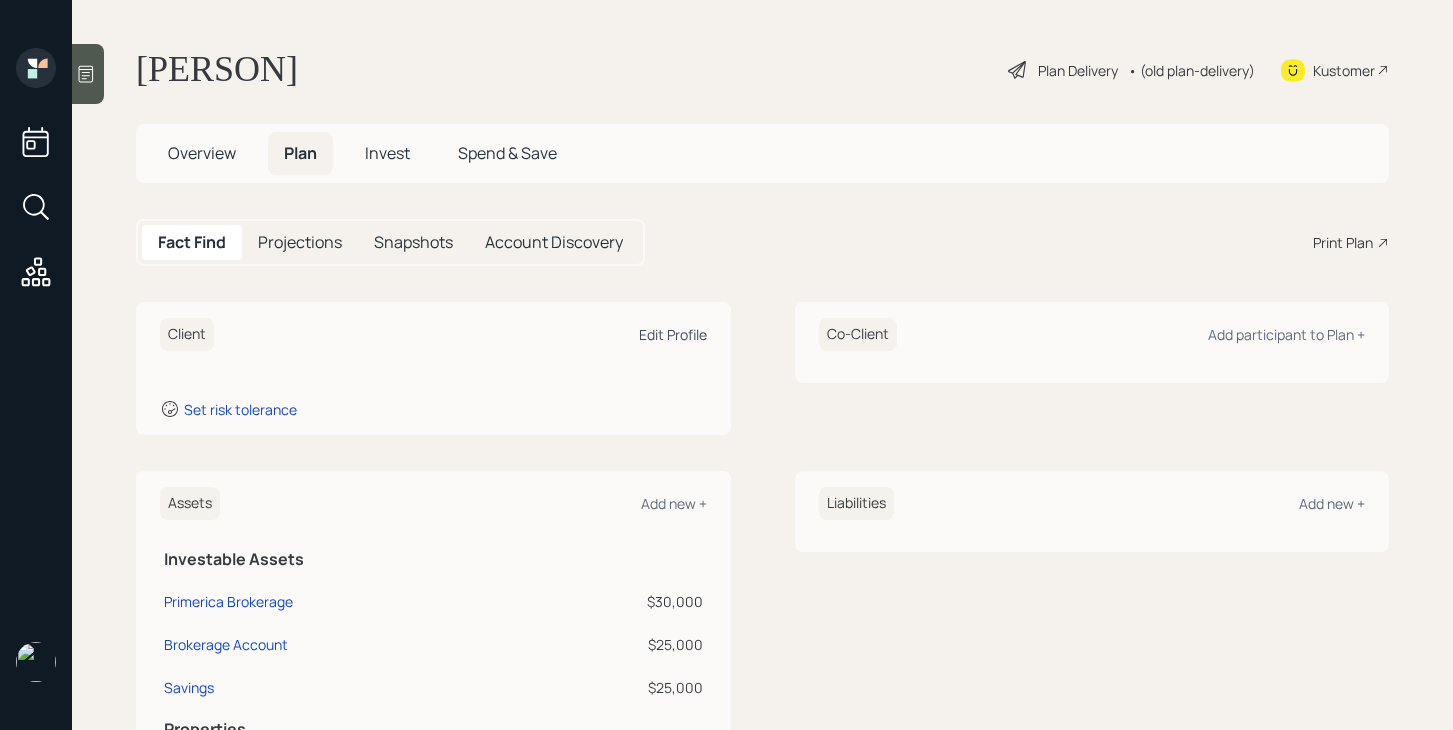 click on "Edit Profile" at bounding box center [673, 334] 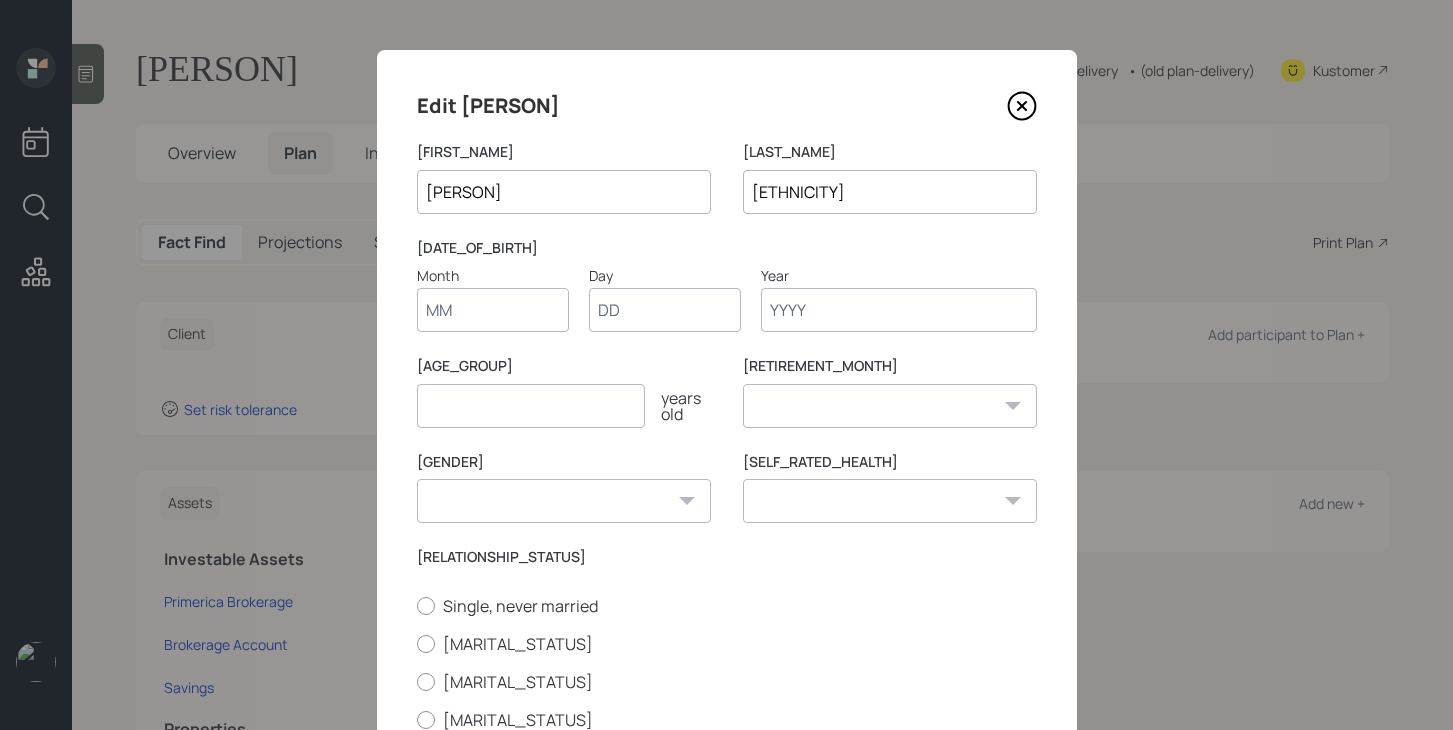 click on "Month" at bounding box center [493, 310] 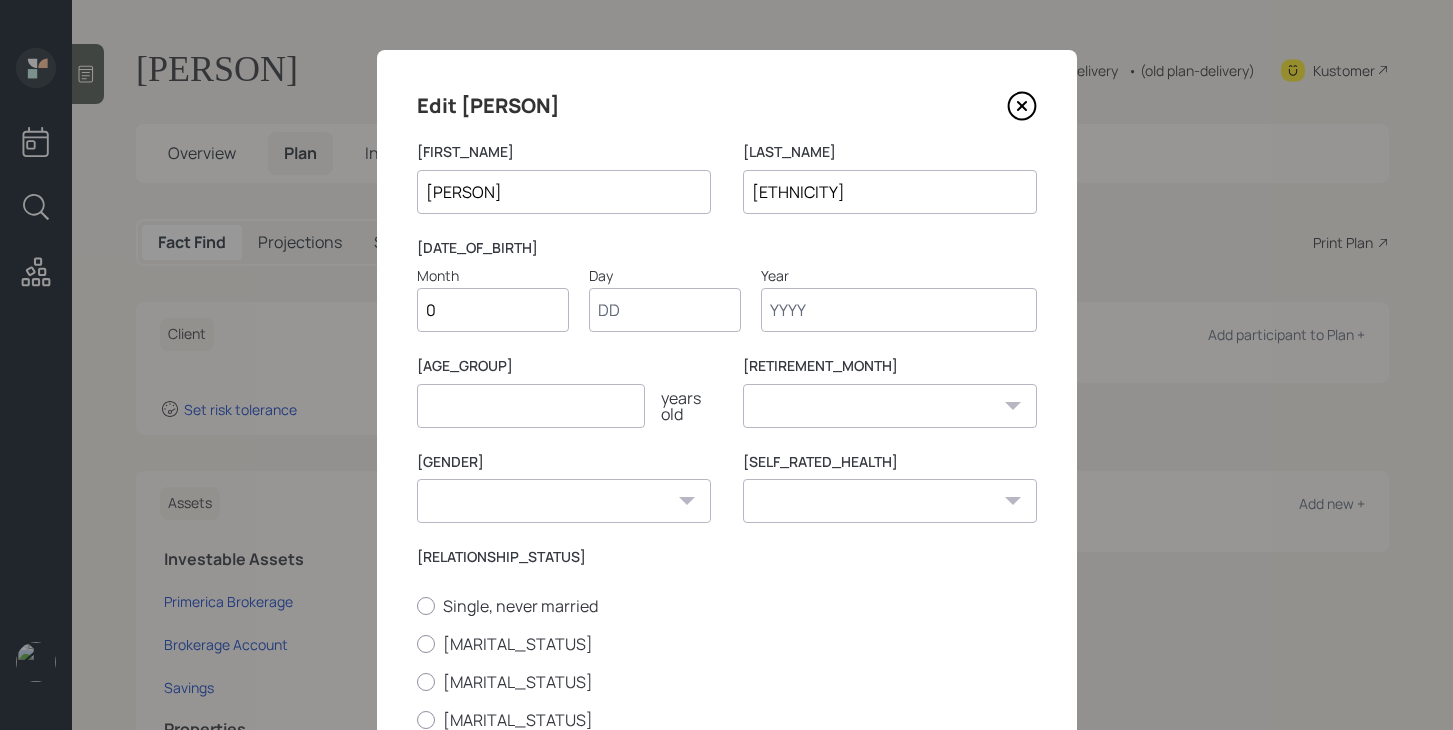 type on "09" 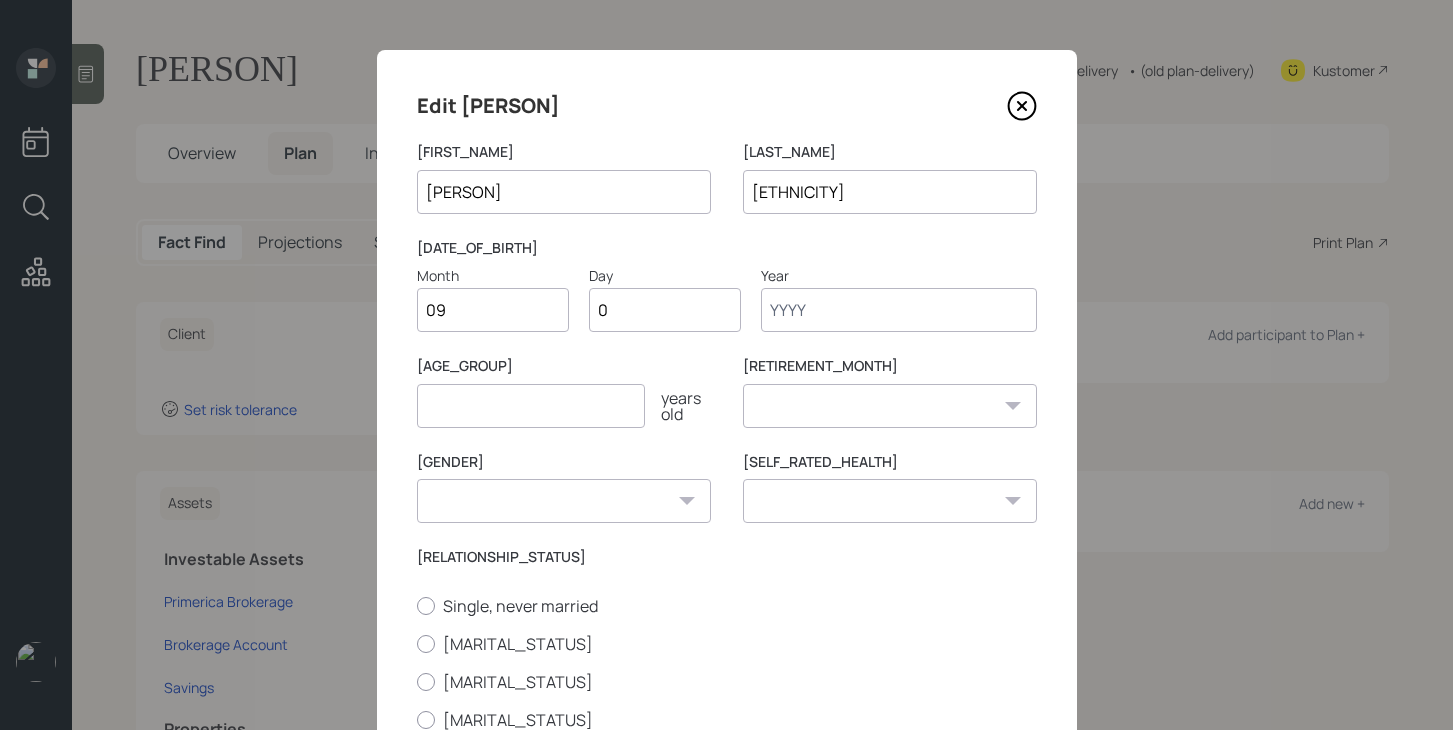 type on "09" 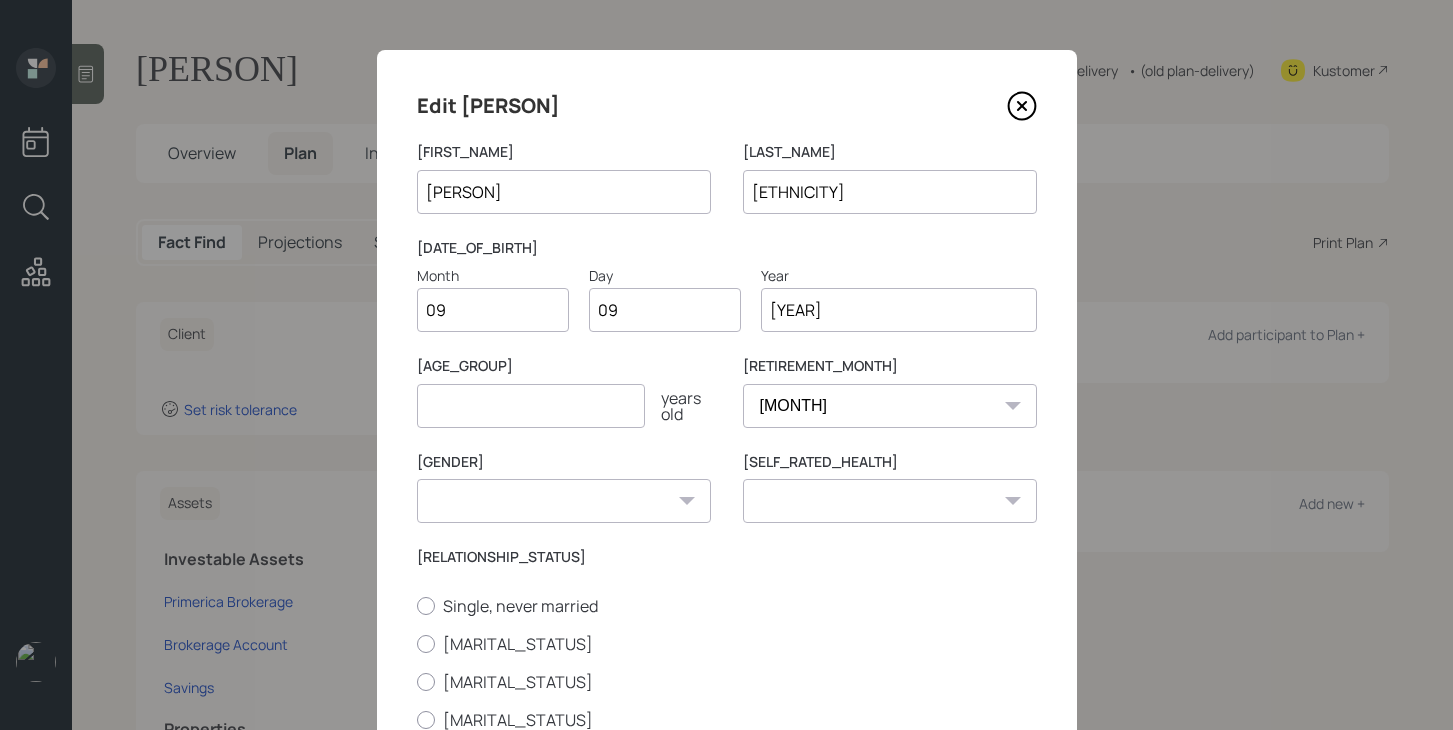 type on "[YEAR]" 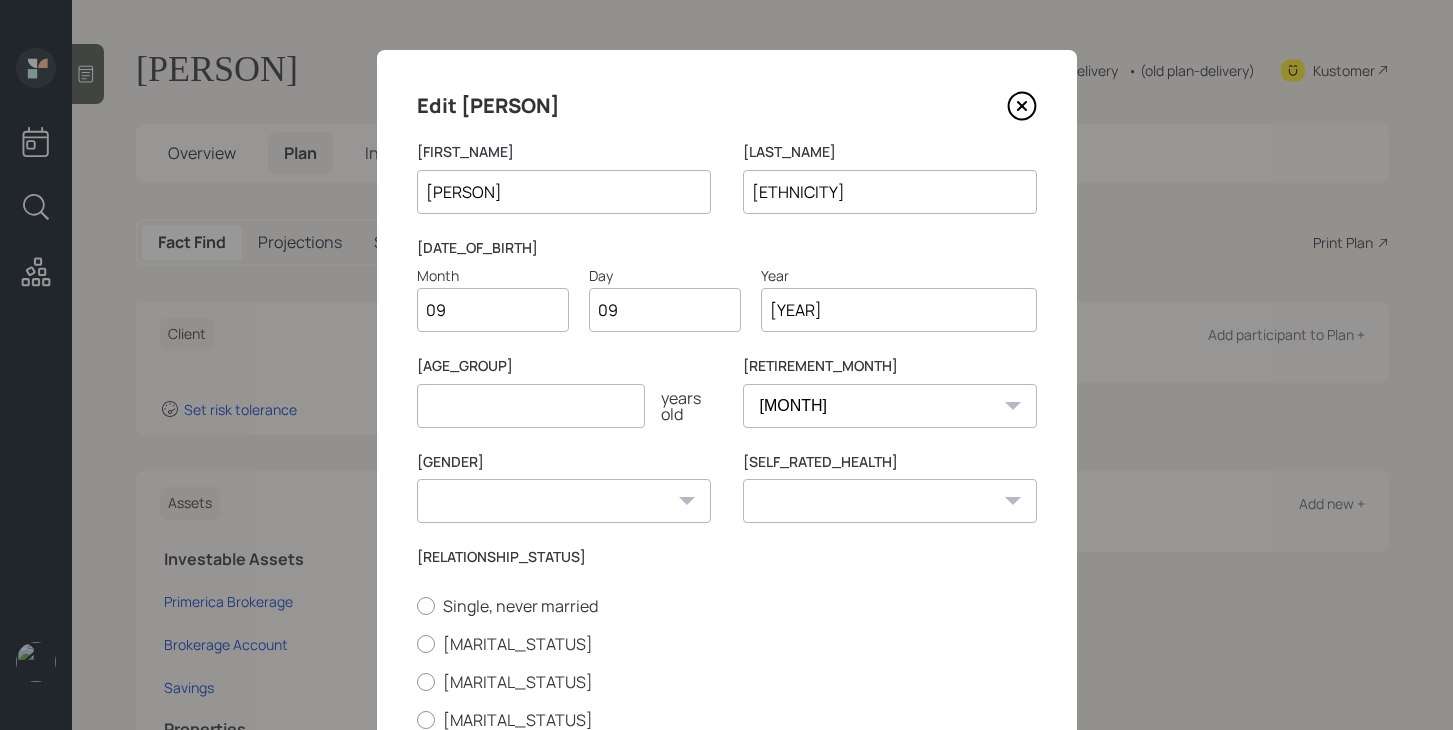 click on "[GENDER]" at bounding box center [564, 501] 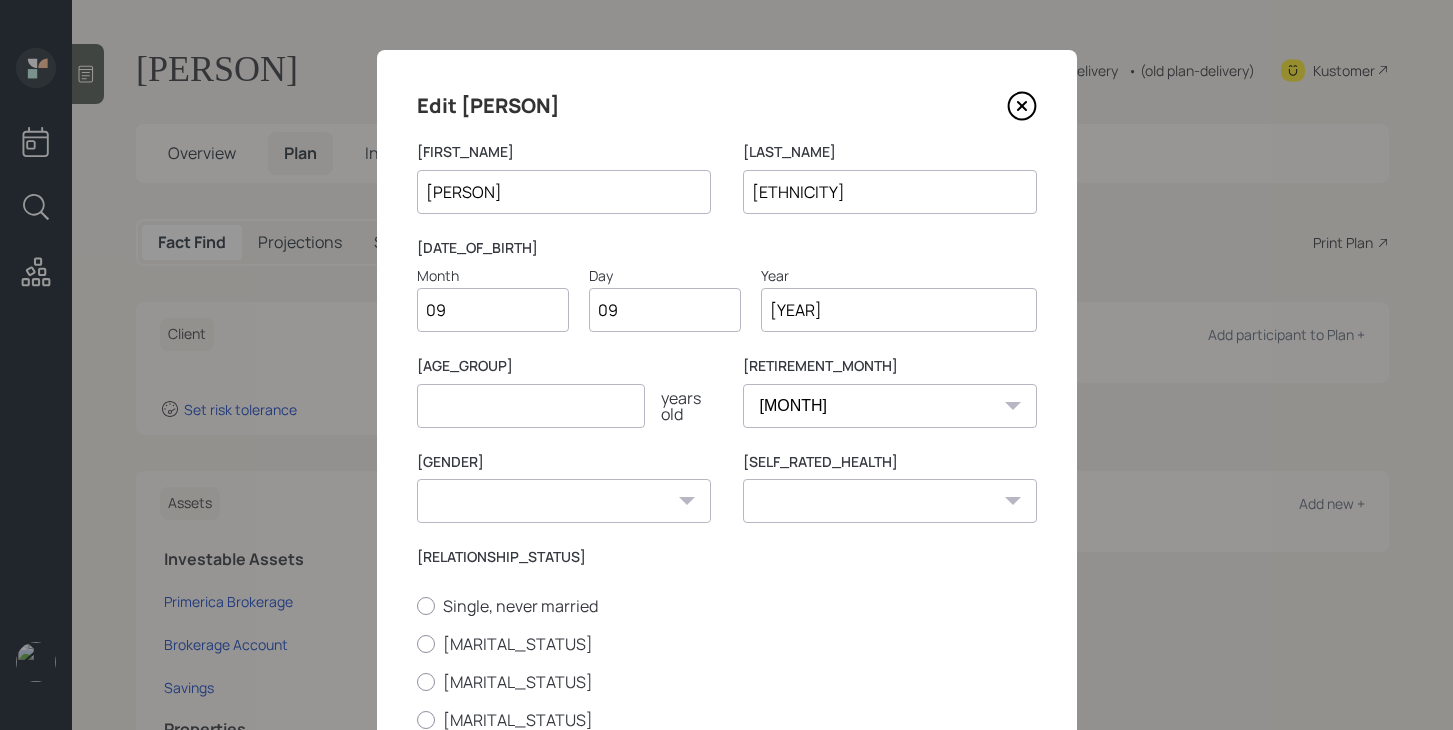 select on "[GENDER]" 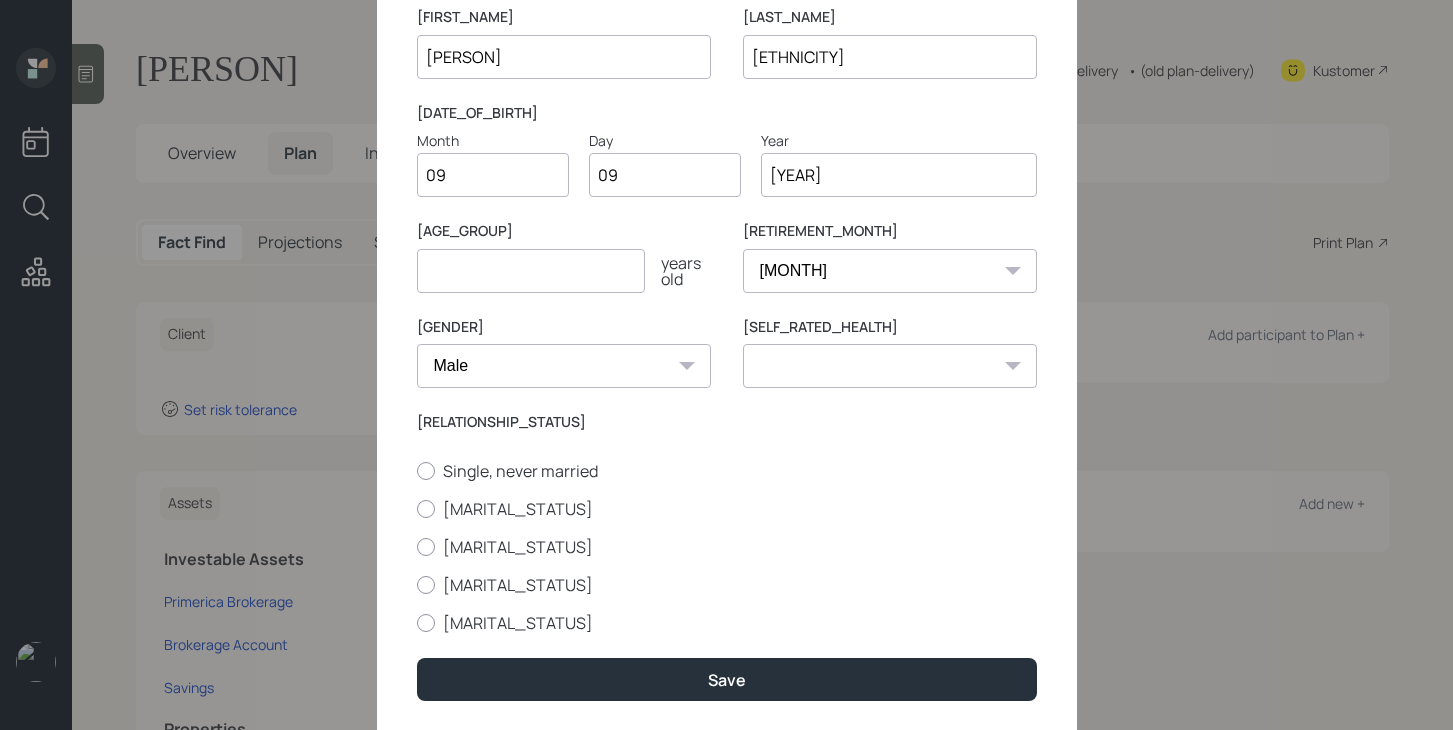 scroll, scrollTop: 137, scrollLeft: 0, axis: vertical 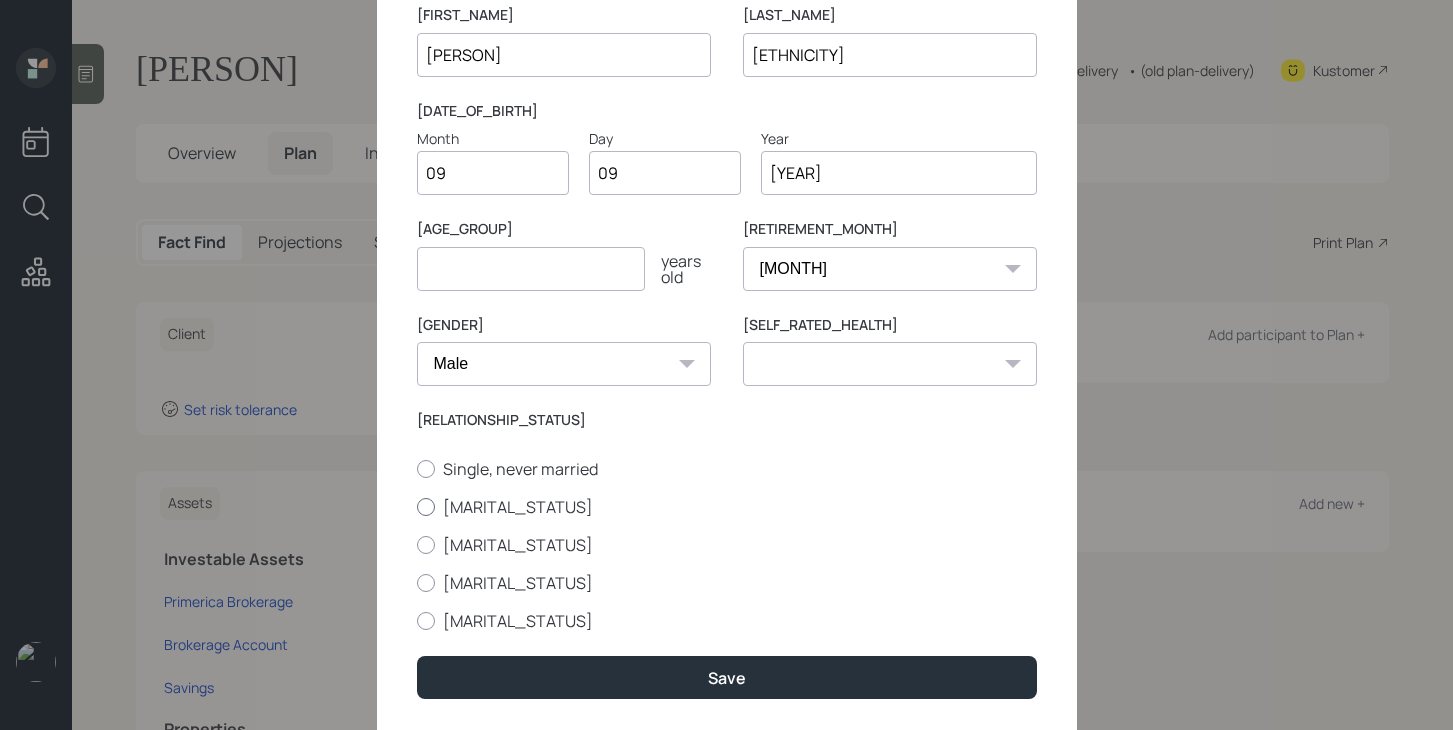 click at bounding box center [426, 469] 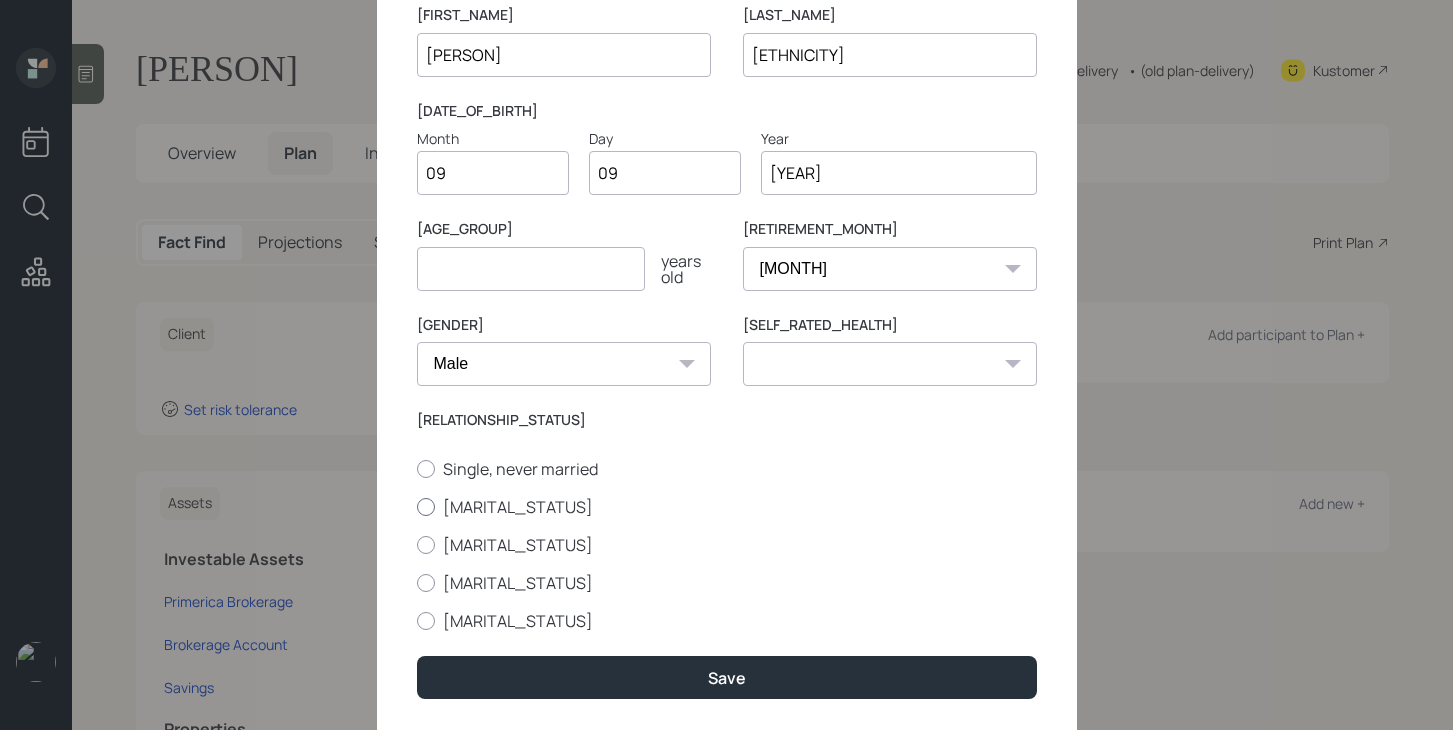 radio on "true" 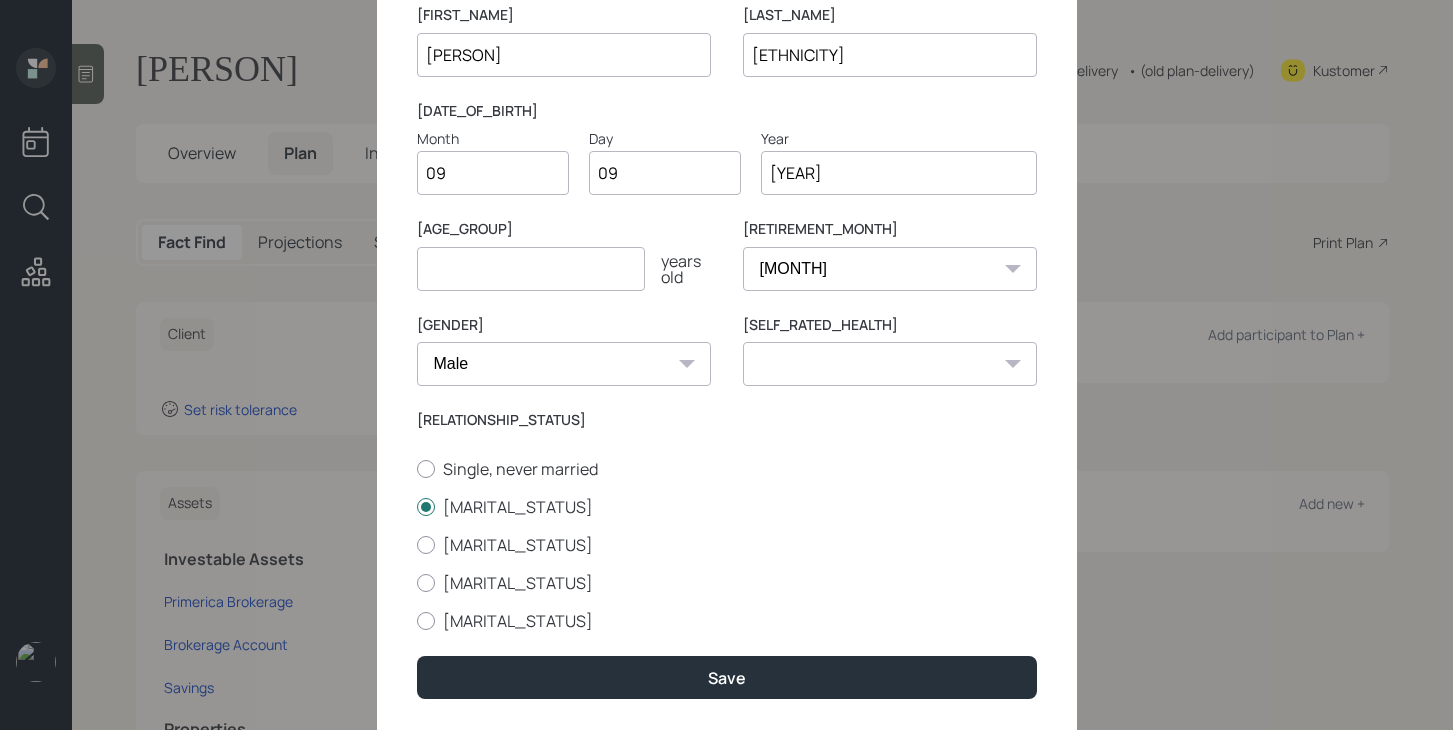 click on "Excellent Very Good Good Fair Poor" at bounding box center [890, 364] 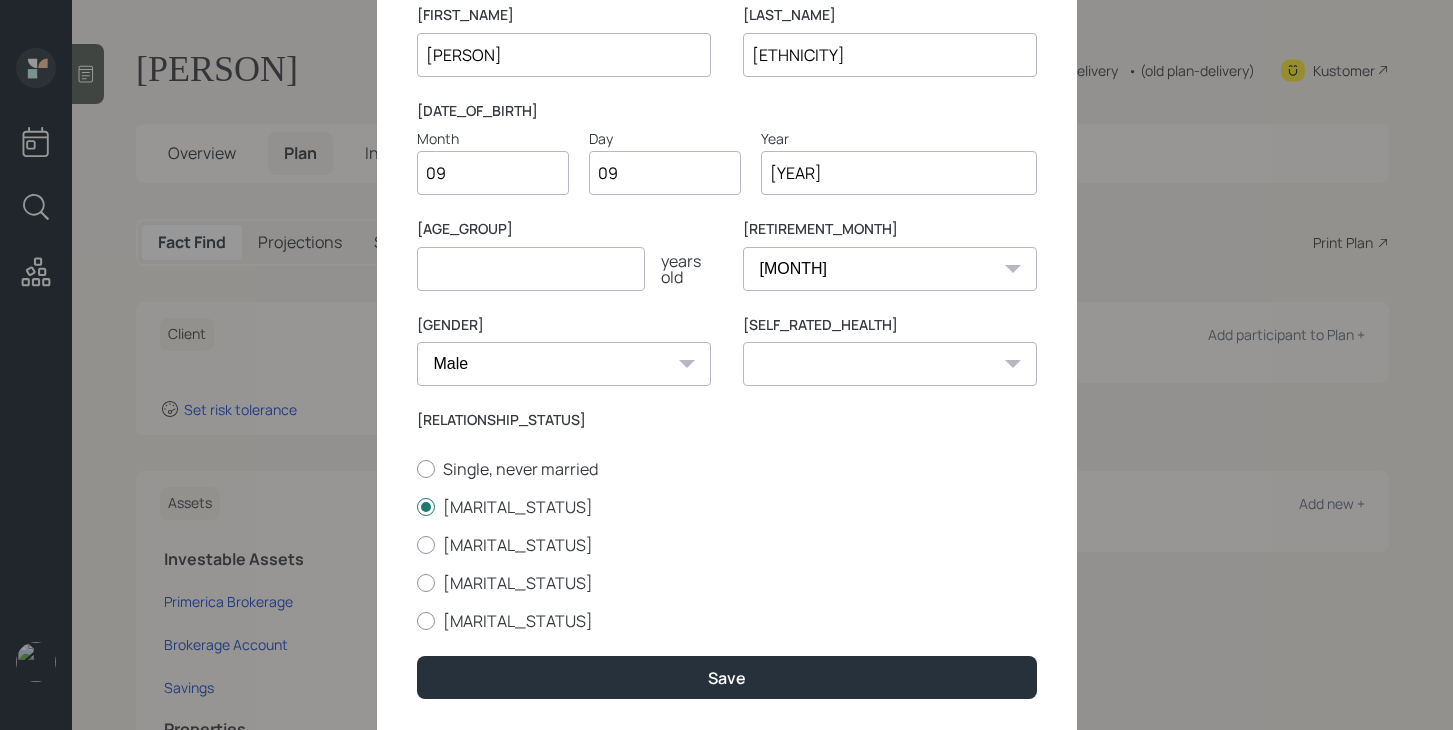 select on "excellent" 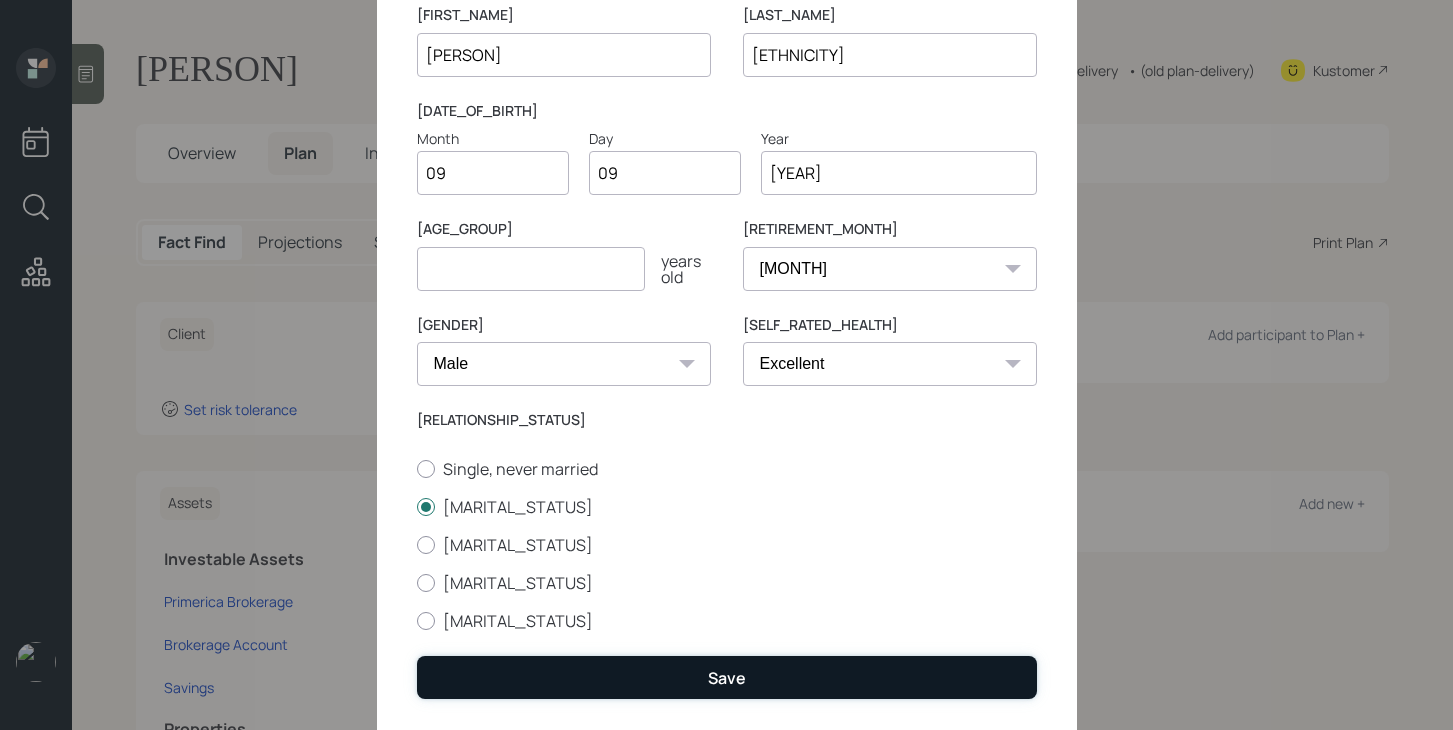 click on "Save" at bounding box center (727, 677) 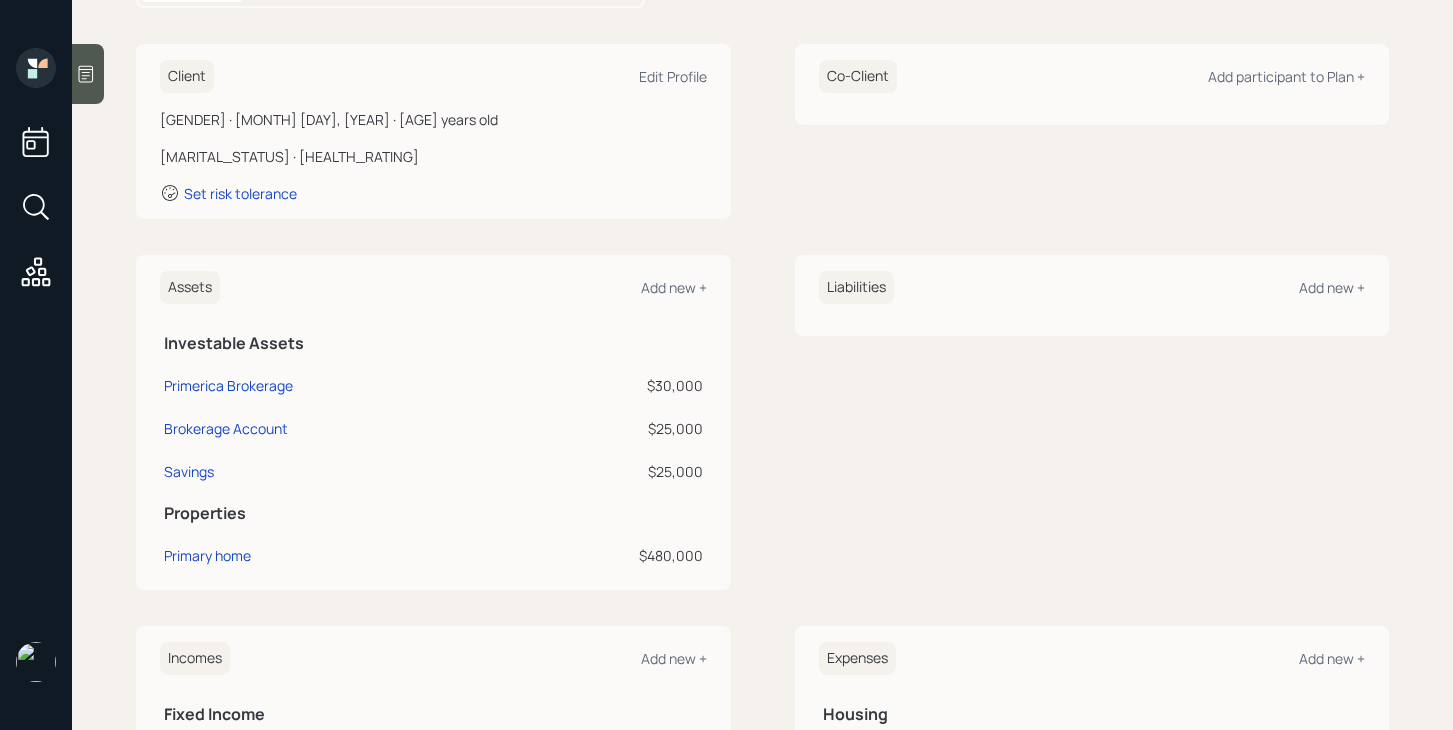 scroll, scrollTop: 261, scrollLeft: 0, axis: vertical 